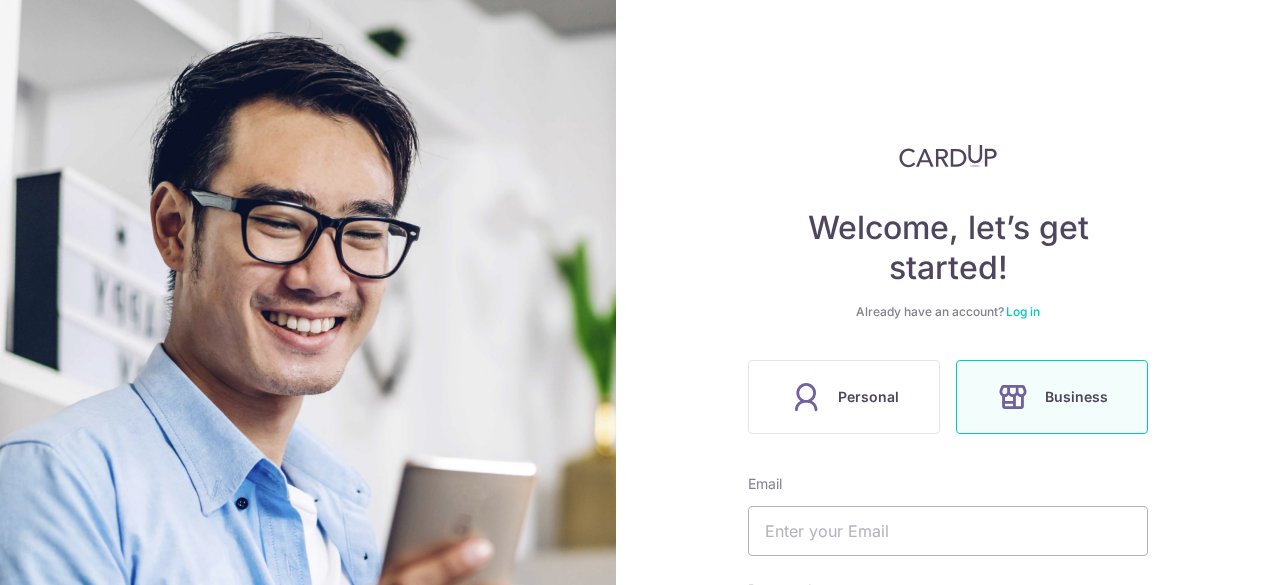 scroll, scrollTop: 0, scrollLeft: 0, axis: both 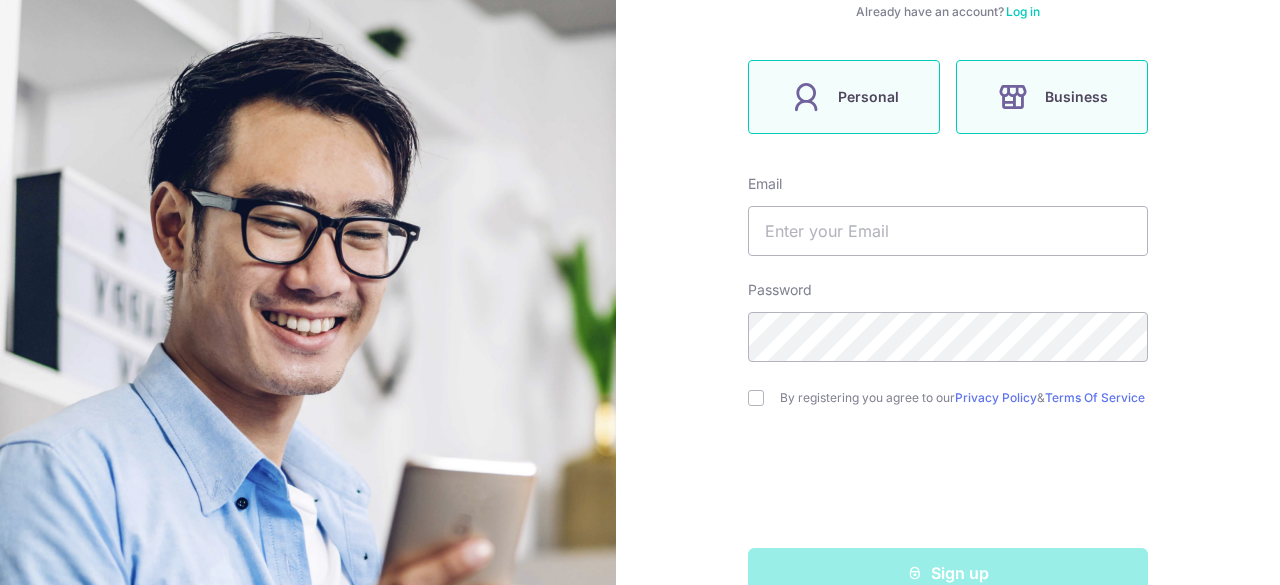 click on "Personal" at bounding box center (868, 97) 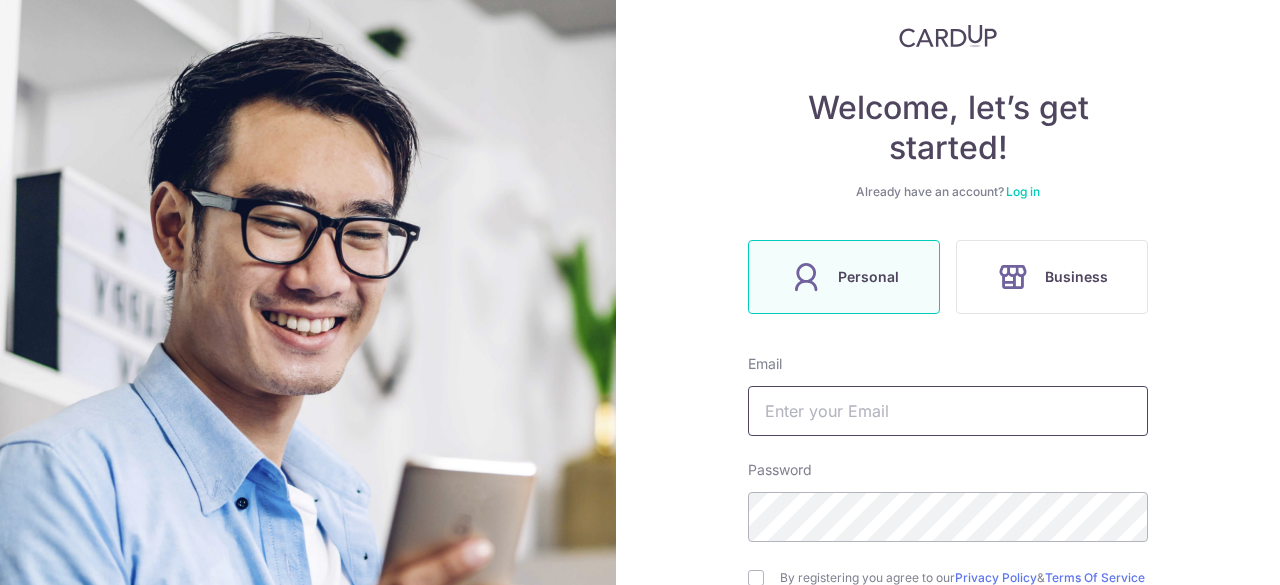 scroll, scrollTop: 351, scrollLeft: 0, axis: vertical 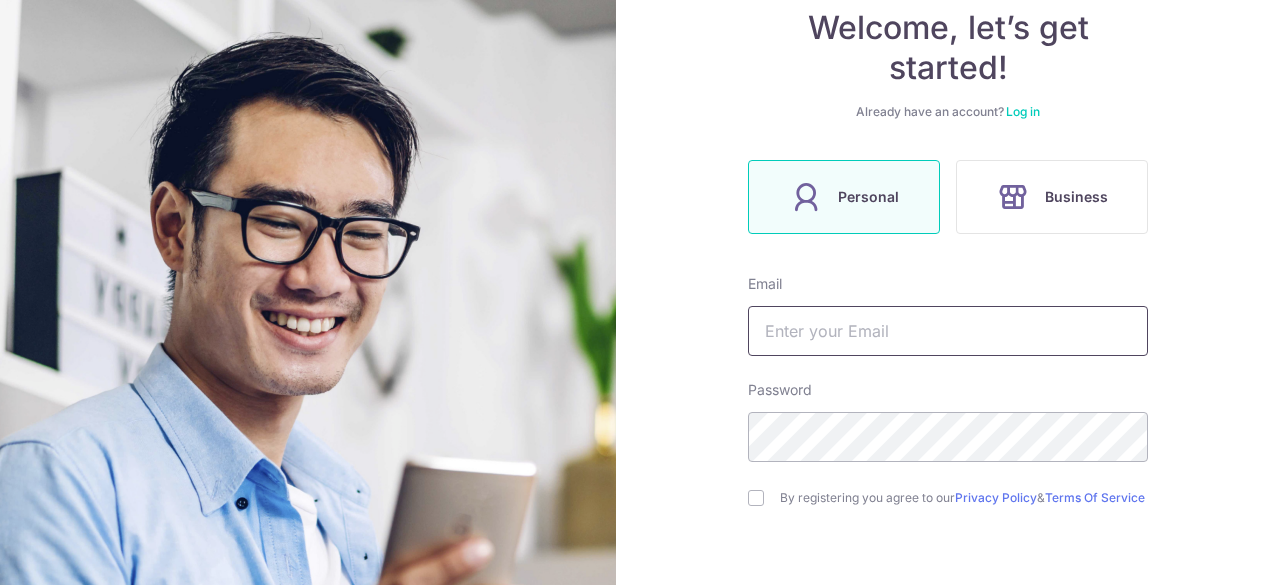 drag, startPoint x: 877, startPoint y: 345, endPoint x: 872, endPoint y: 354, distance: 10.29563 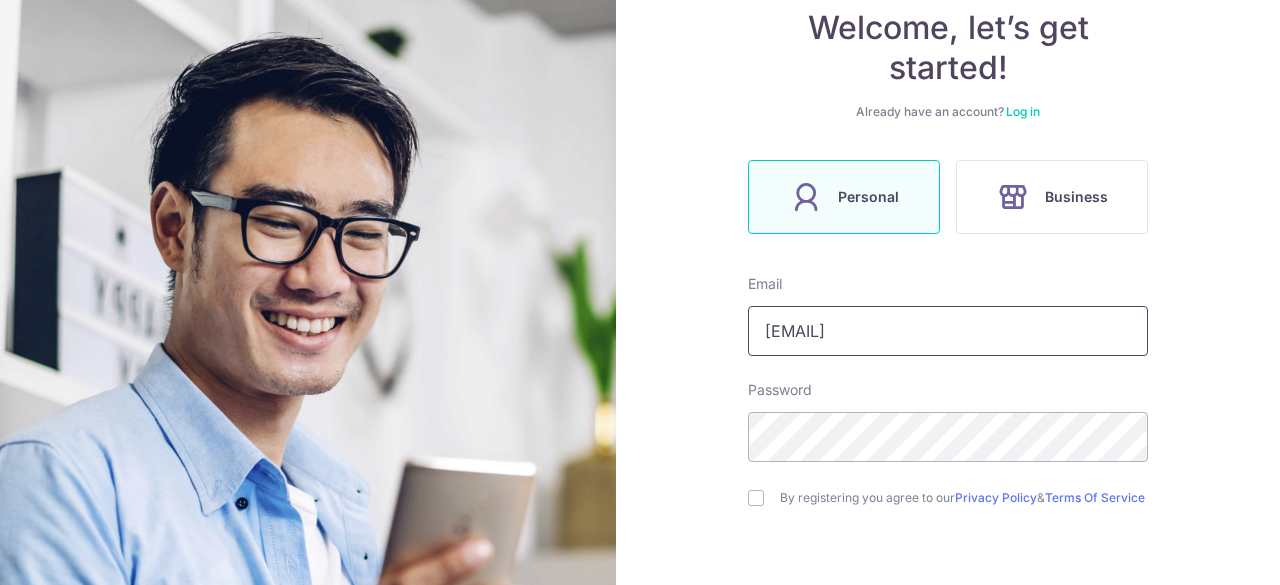 type on "[EMAIL]" 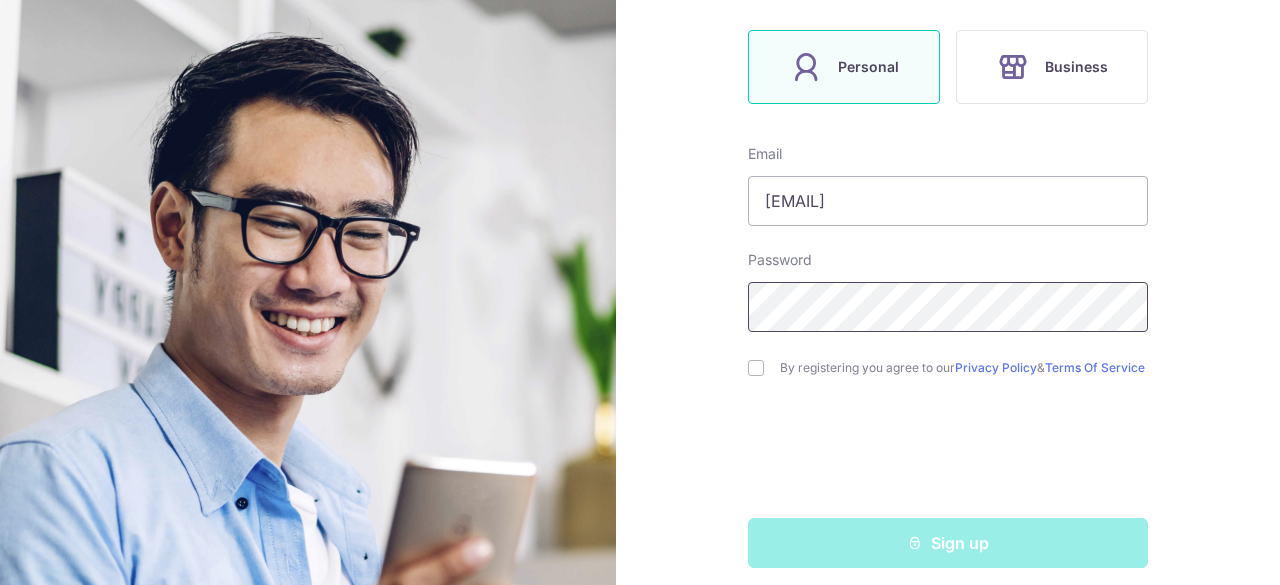 scroll, scrollTop: 351, scrollLeft: 0, axis: vertical 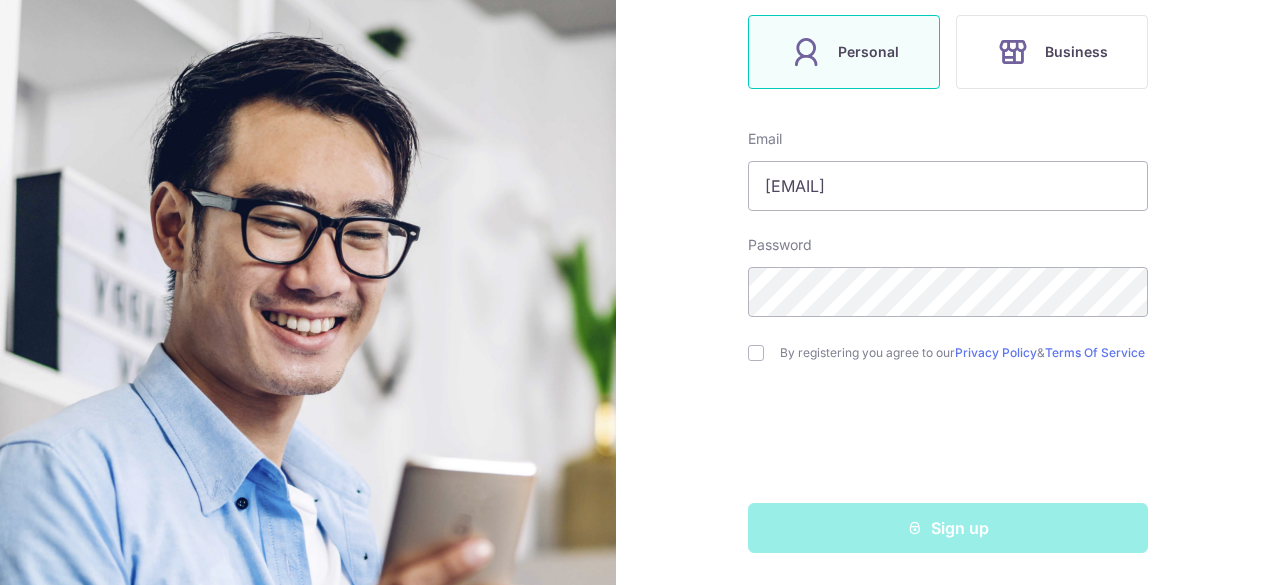 click on "By registering you agree to our
Privacy Policy
&  Terms Of Service" at bounding box center (948, 353) 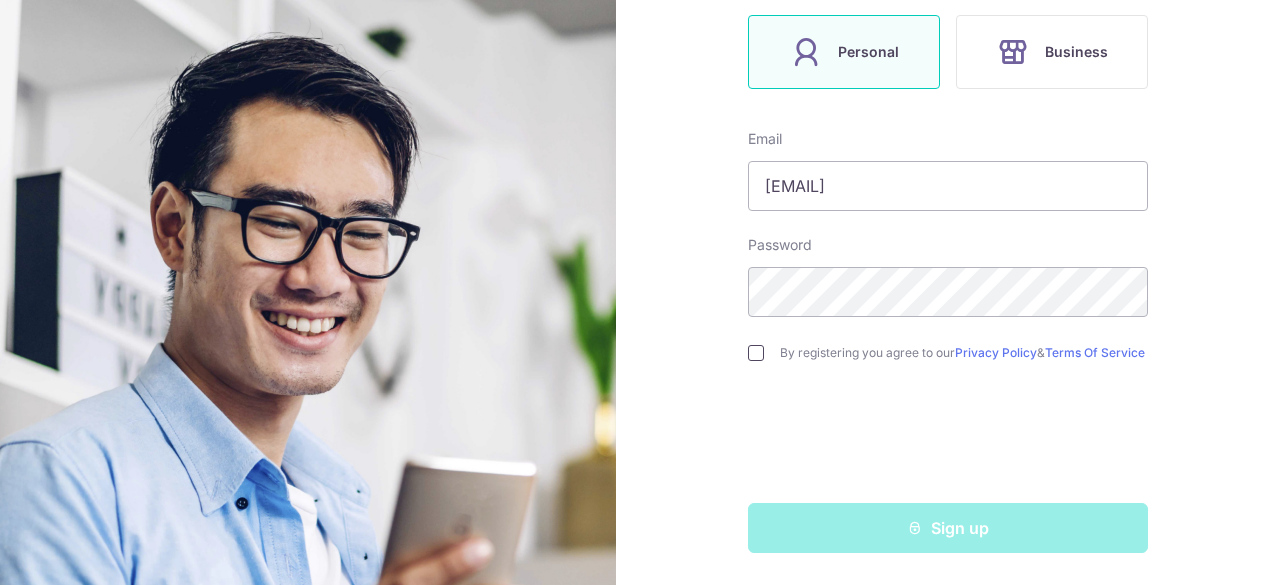 click at bounding box center (756, 353) 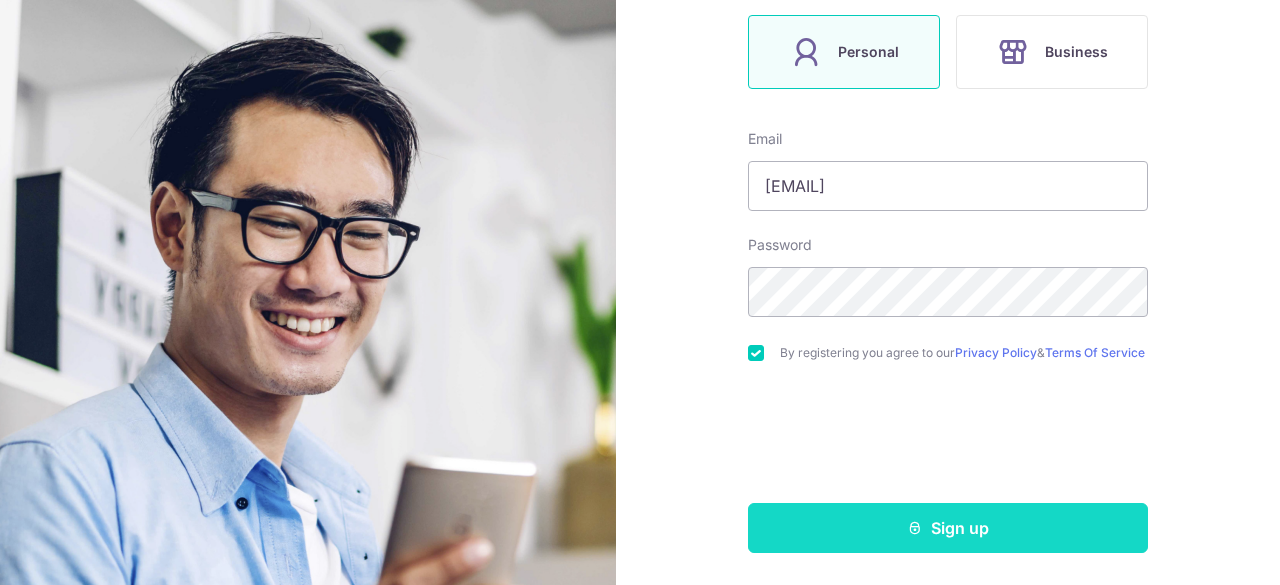 click on "Sign up" at bounding box center (948, 528) 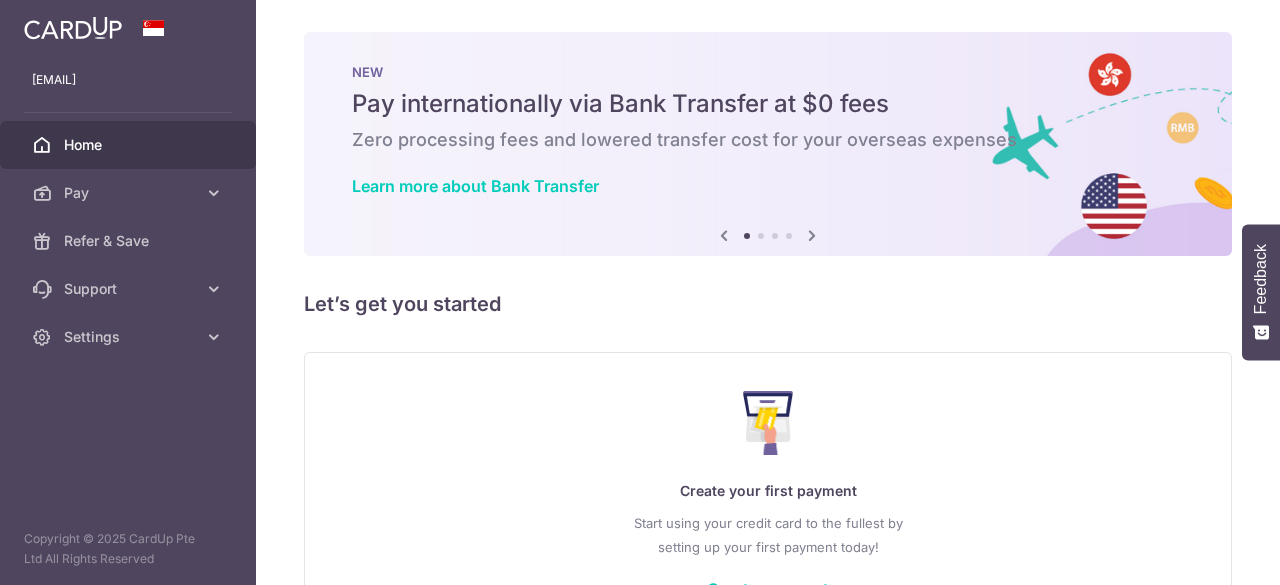 scroll, scrollTop: 0, scrollLeft: 0, axis: both 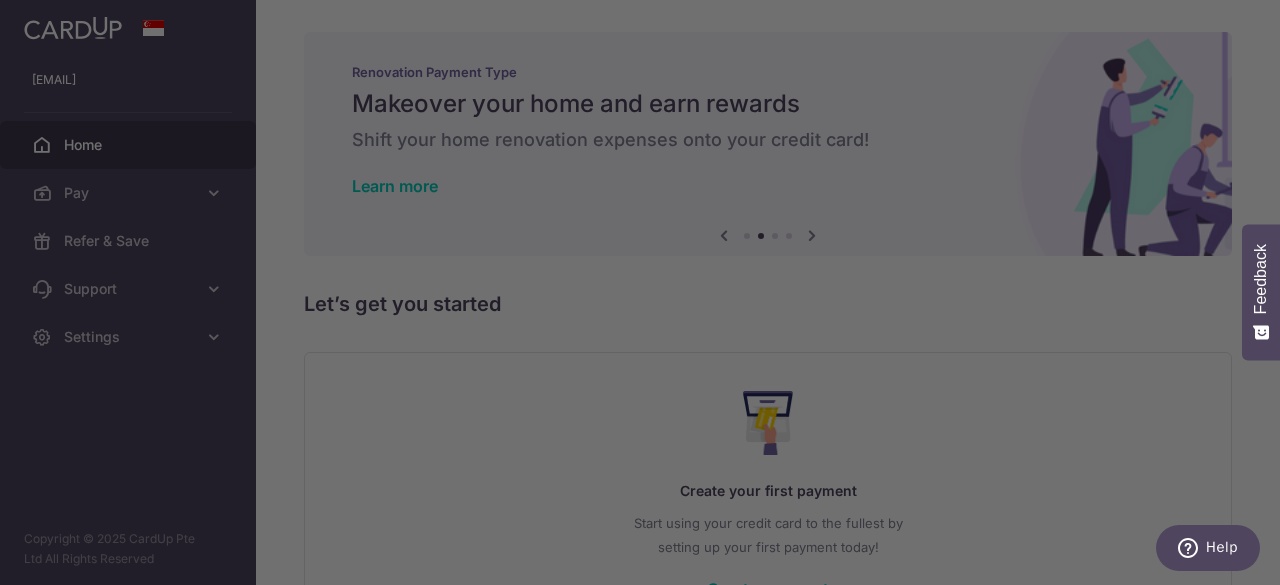 click at bounding box center [646, 295] 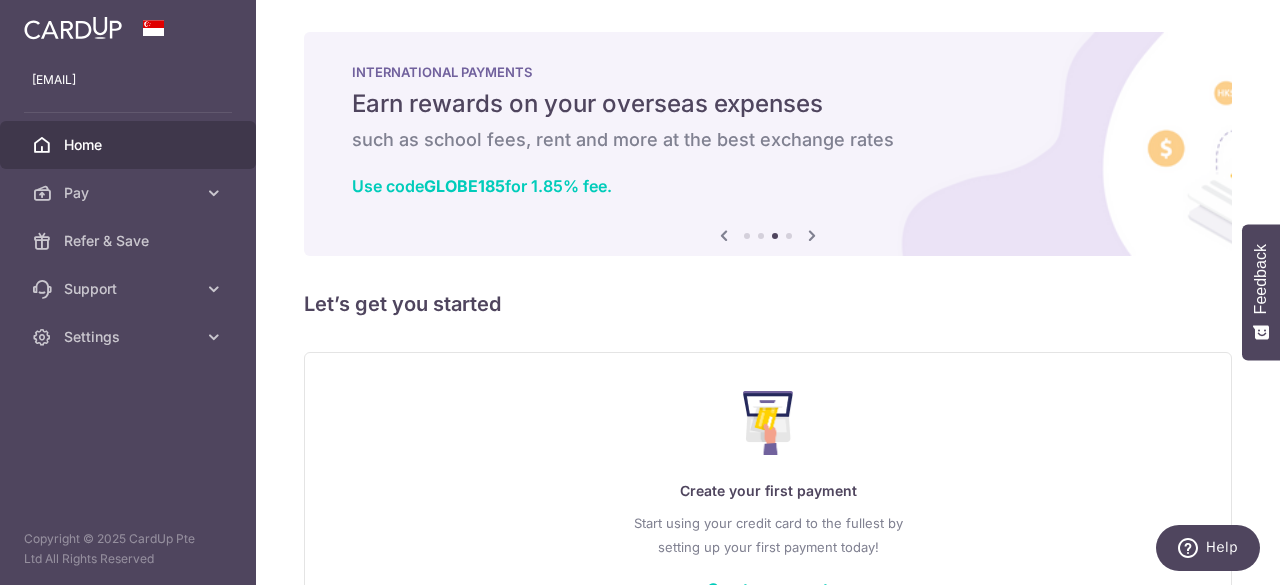 click at bounding box center (724, 235) 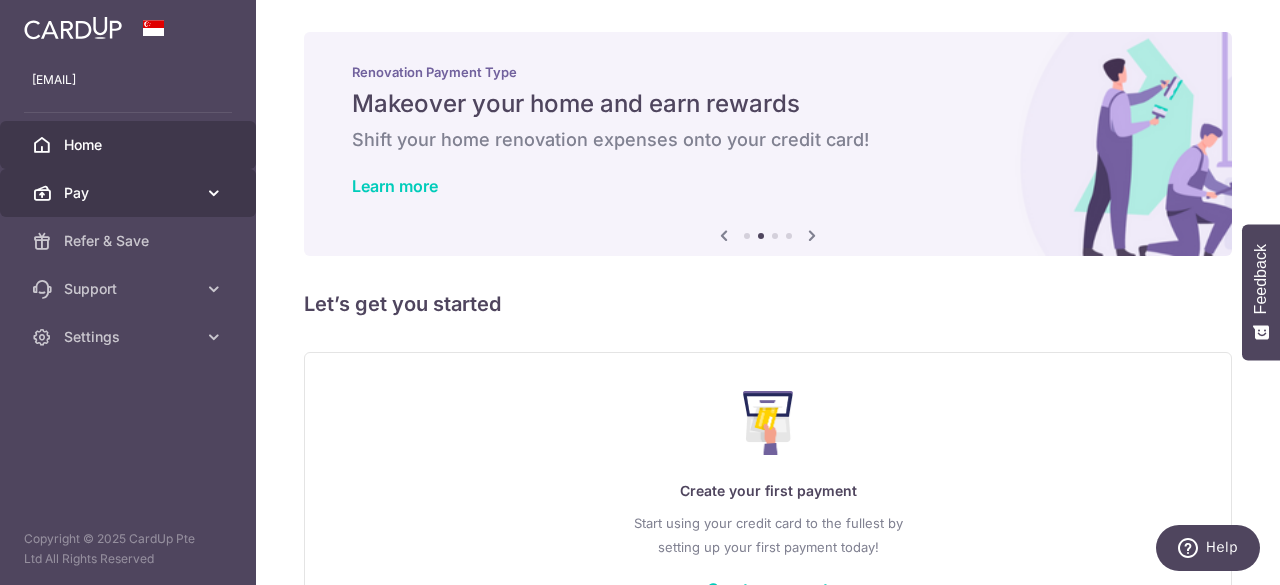 click on "Pay" at bounding box center [130, 193] 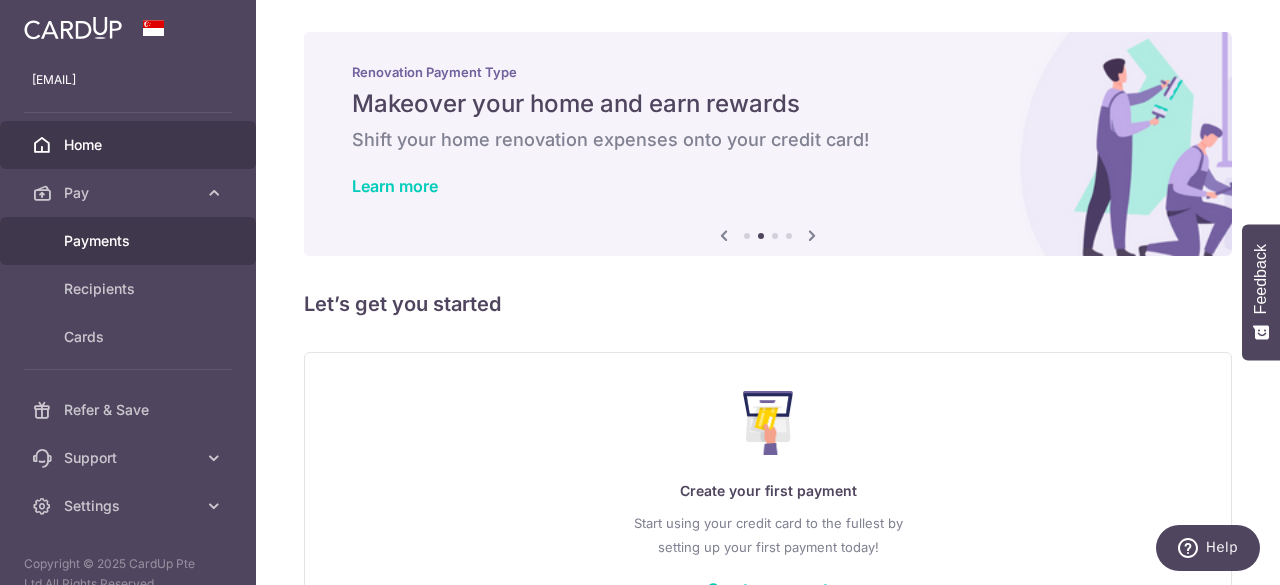click on "Payments" at bounding box center (130, 241) 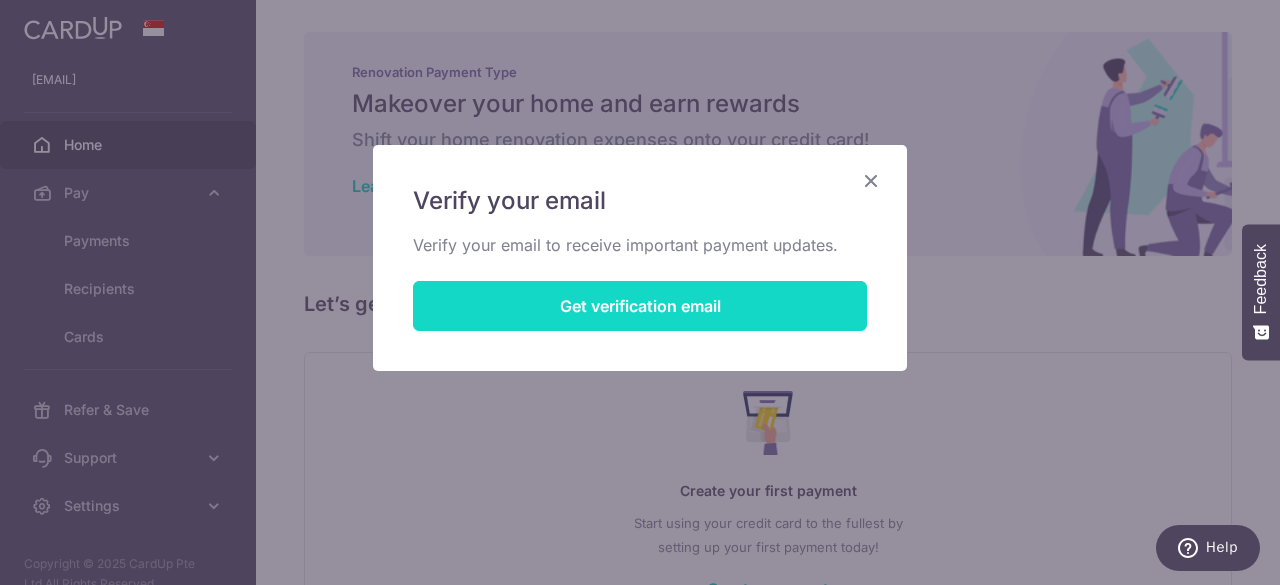 click on "Get verification email" at bounding box center (640, 306) 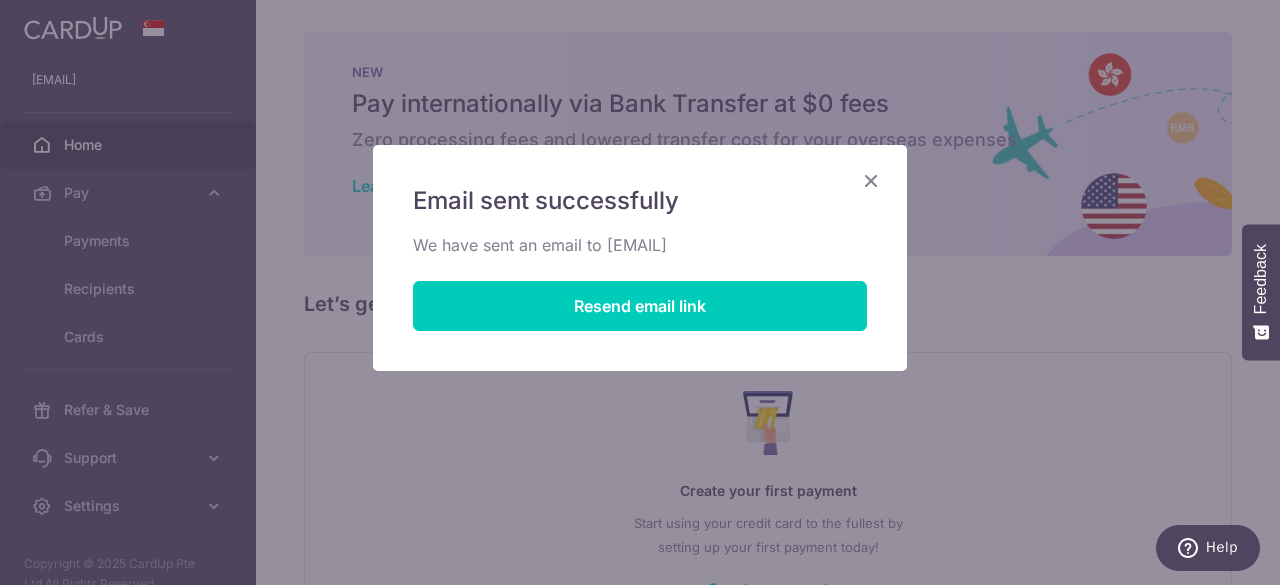 click at bounding box center [871, 180] 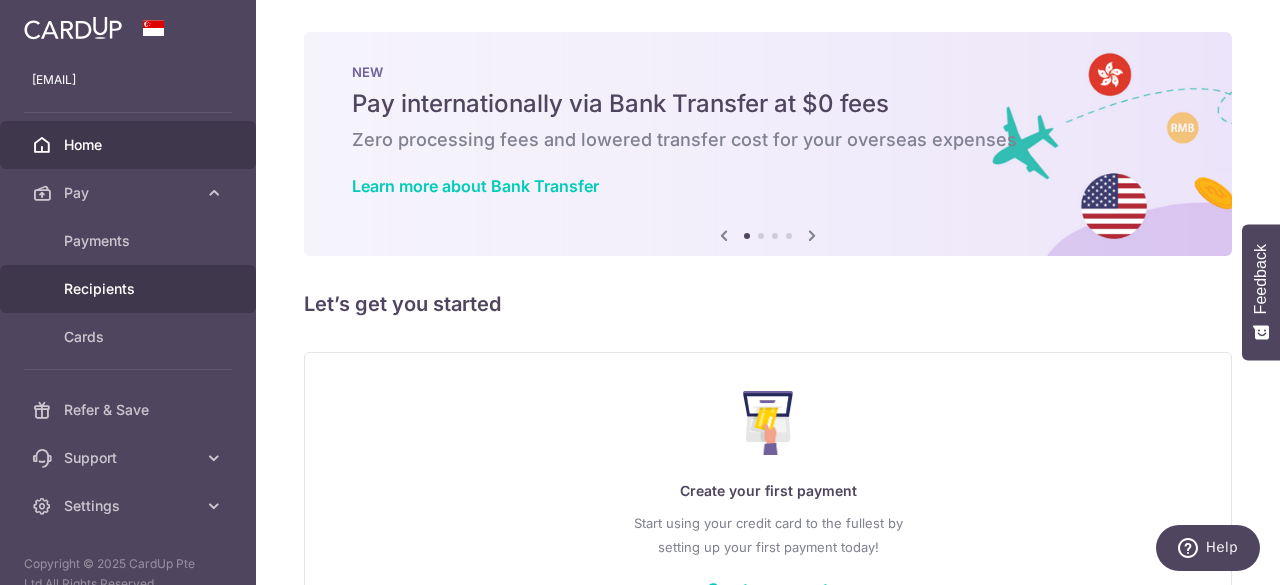click on "Recipients" at bounding box center [130, 289] 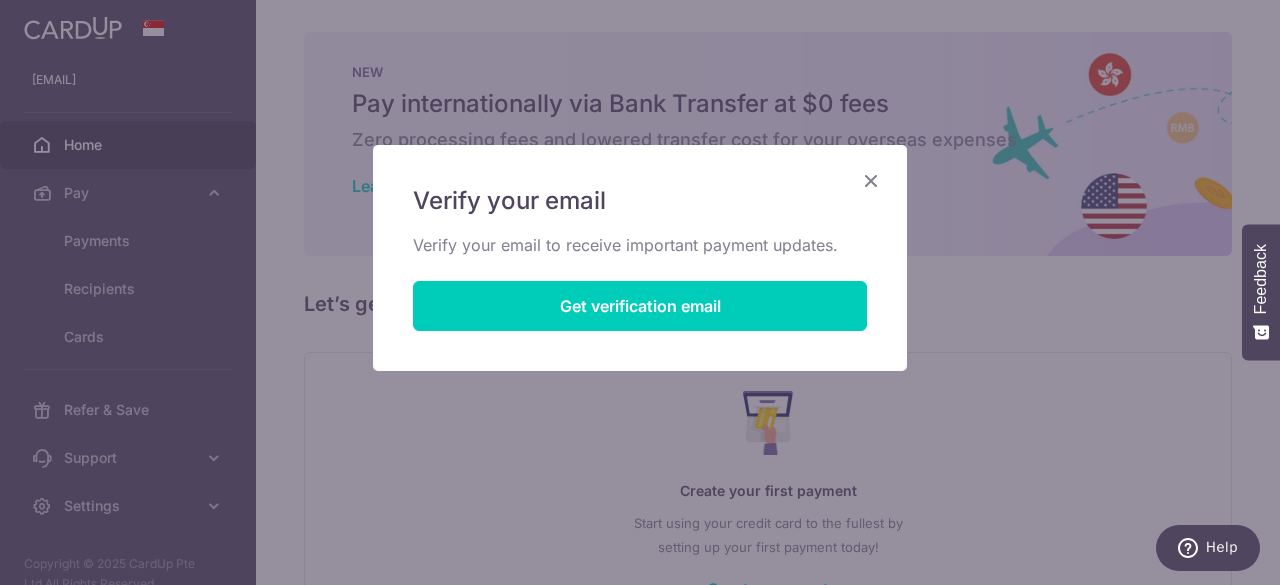 click at bounding box center (871, 180) 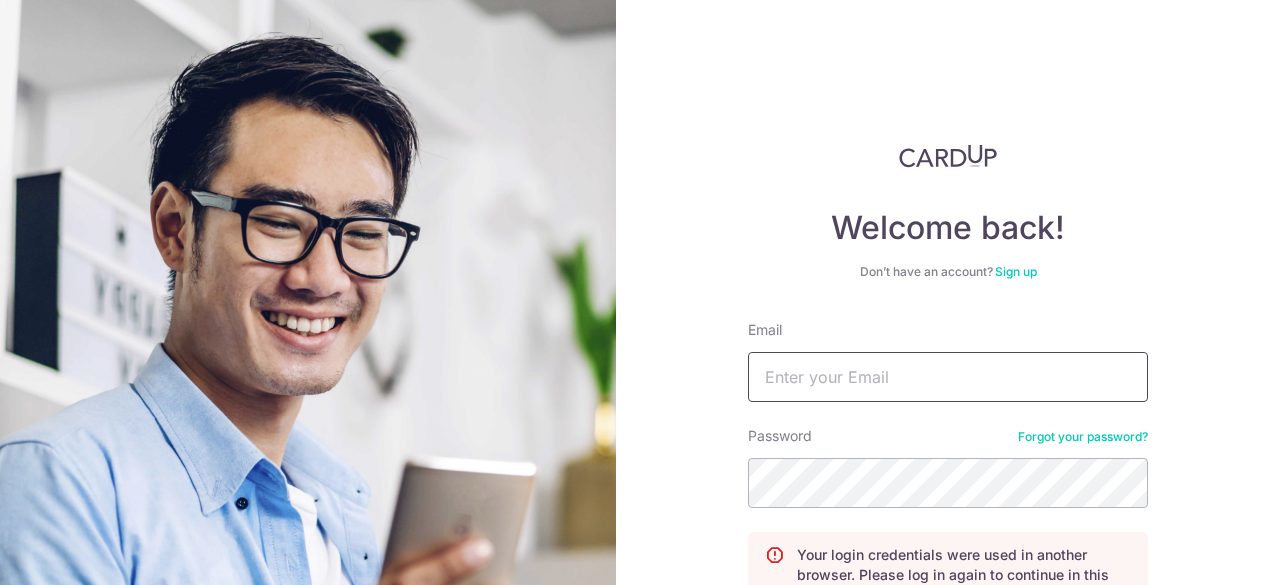 scroll, scrollTop: 0, scrollLeft: 0, axis: both 